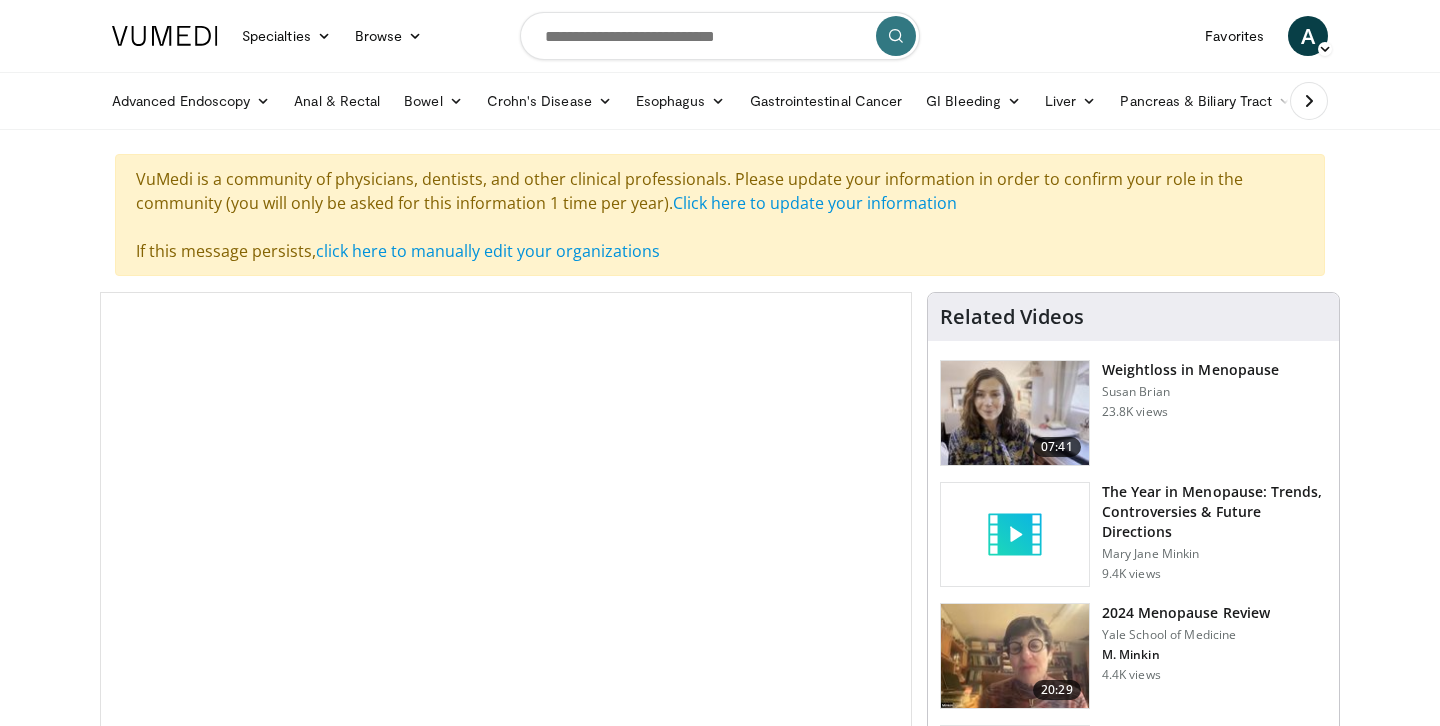 scroll, scrollTop: 0, scrollLeft: 0, axis: both 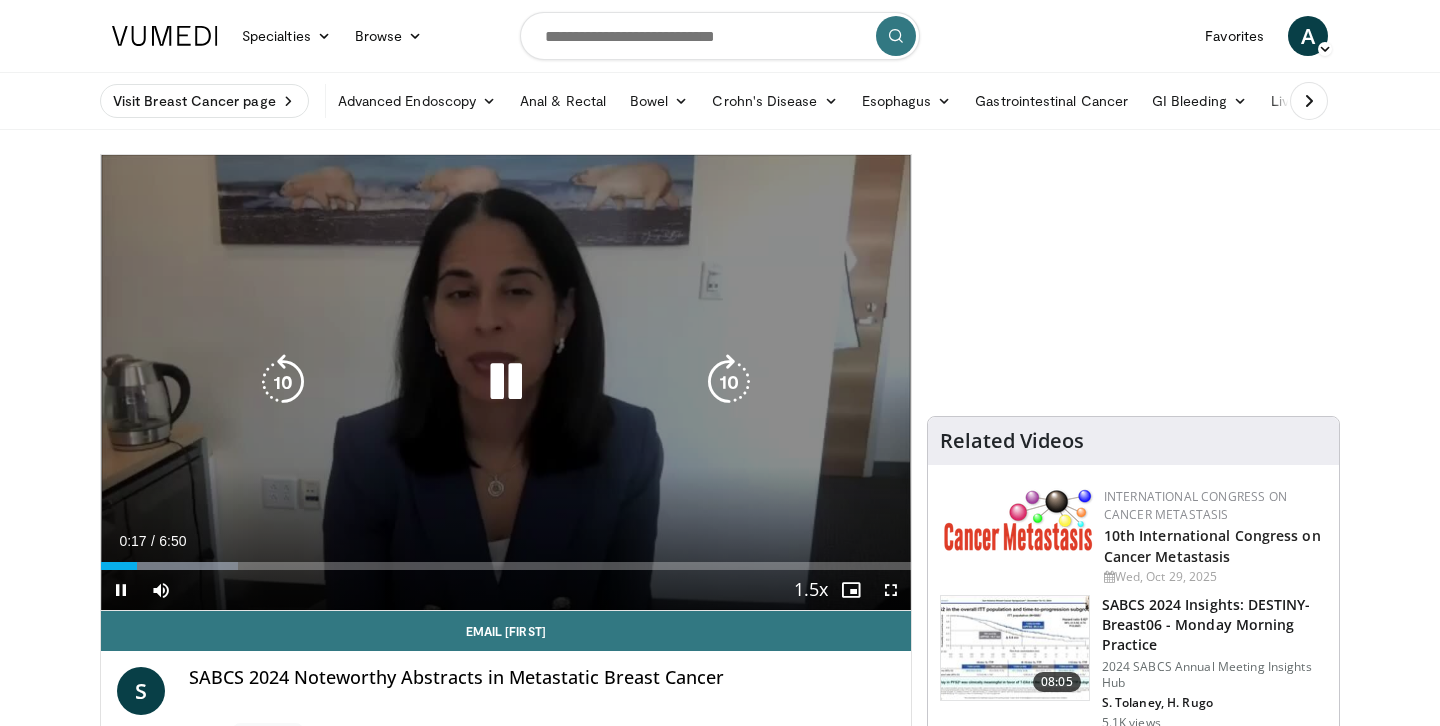 click at bounding box center (729, 382) 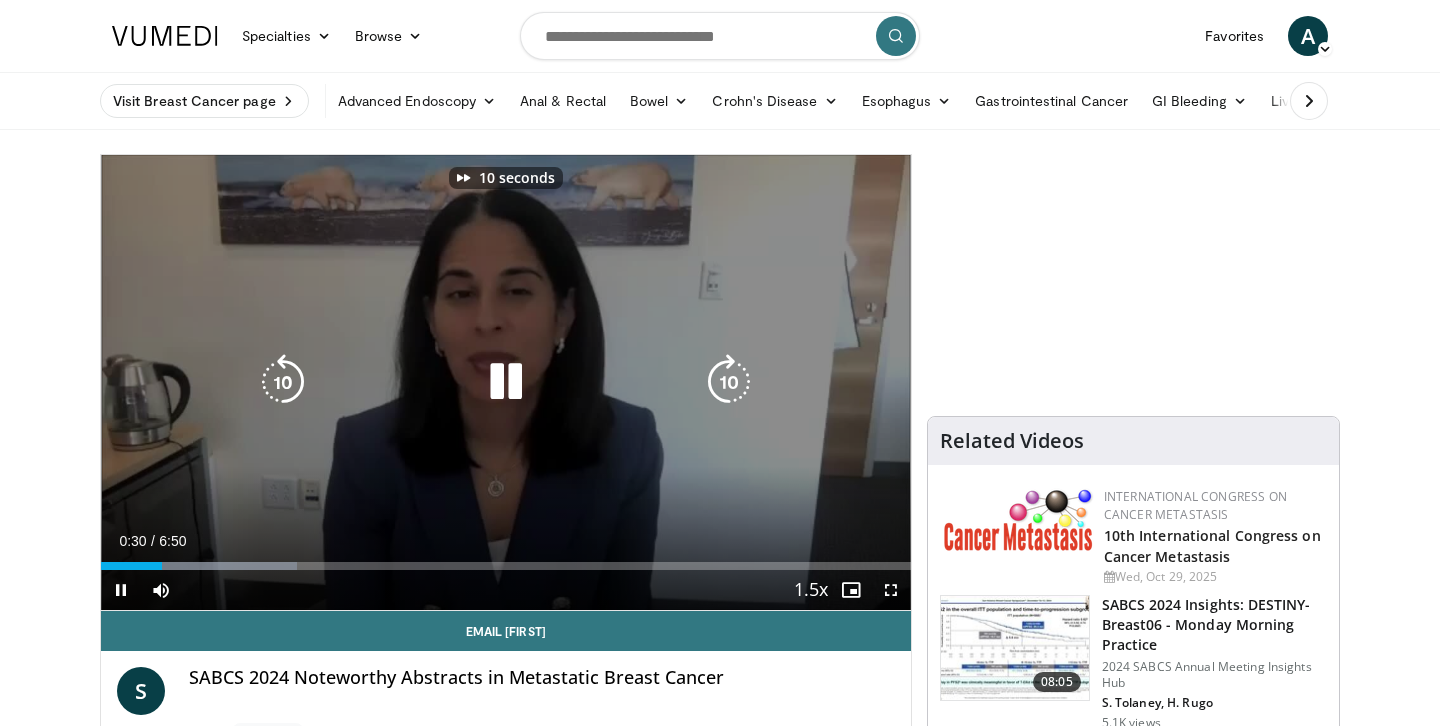 click at bounding box center (506, 382) 